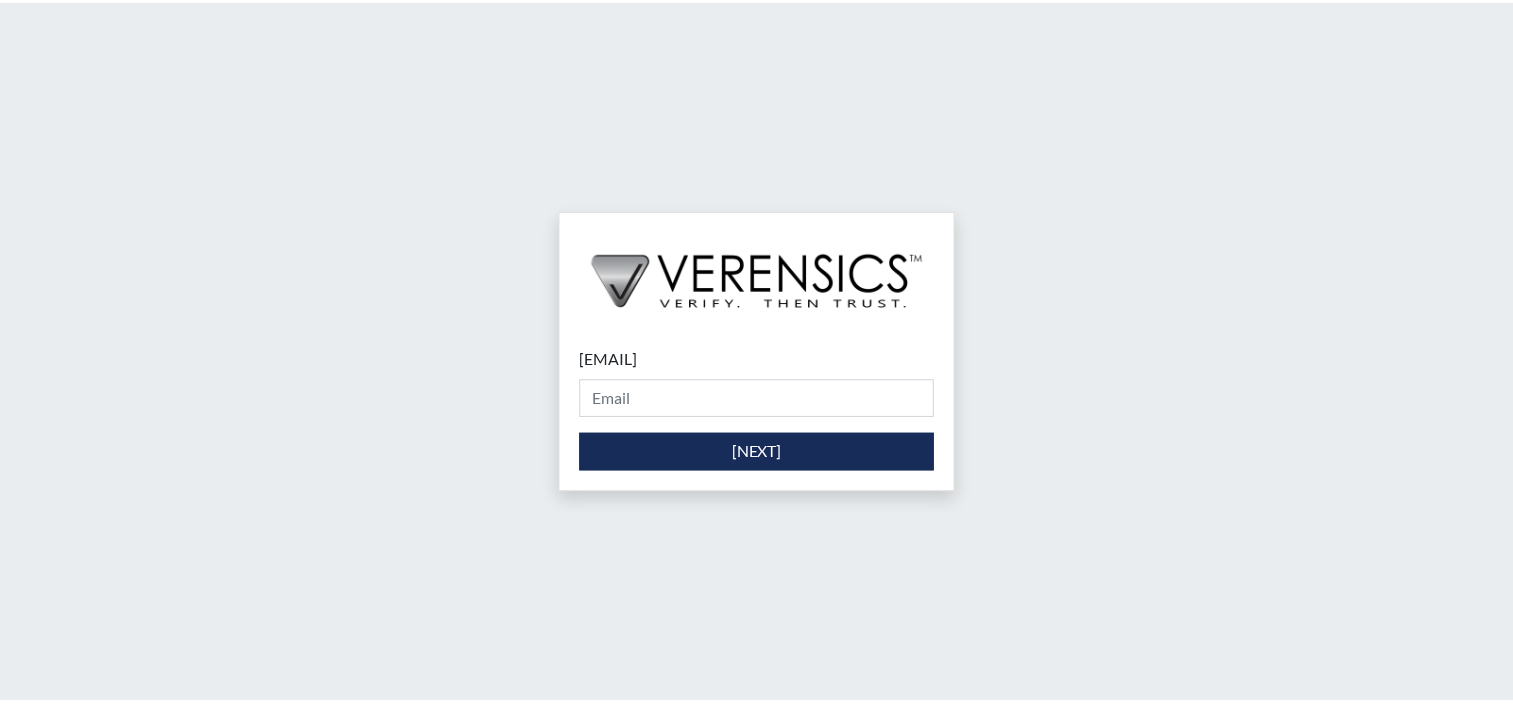 scroll, scrollTop: 0, scrollLeft: 0, axis: both 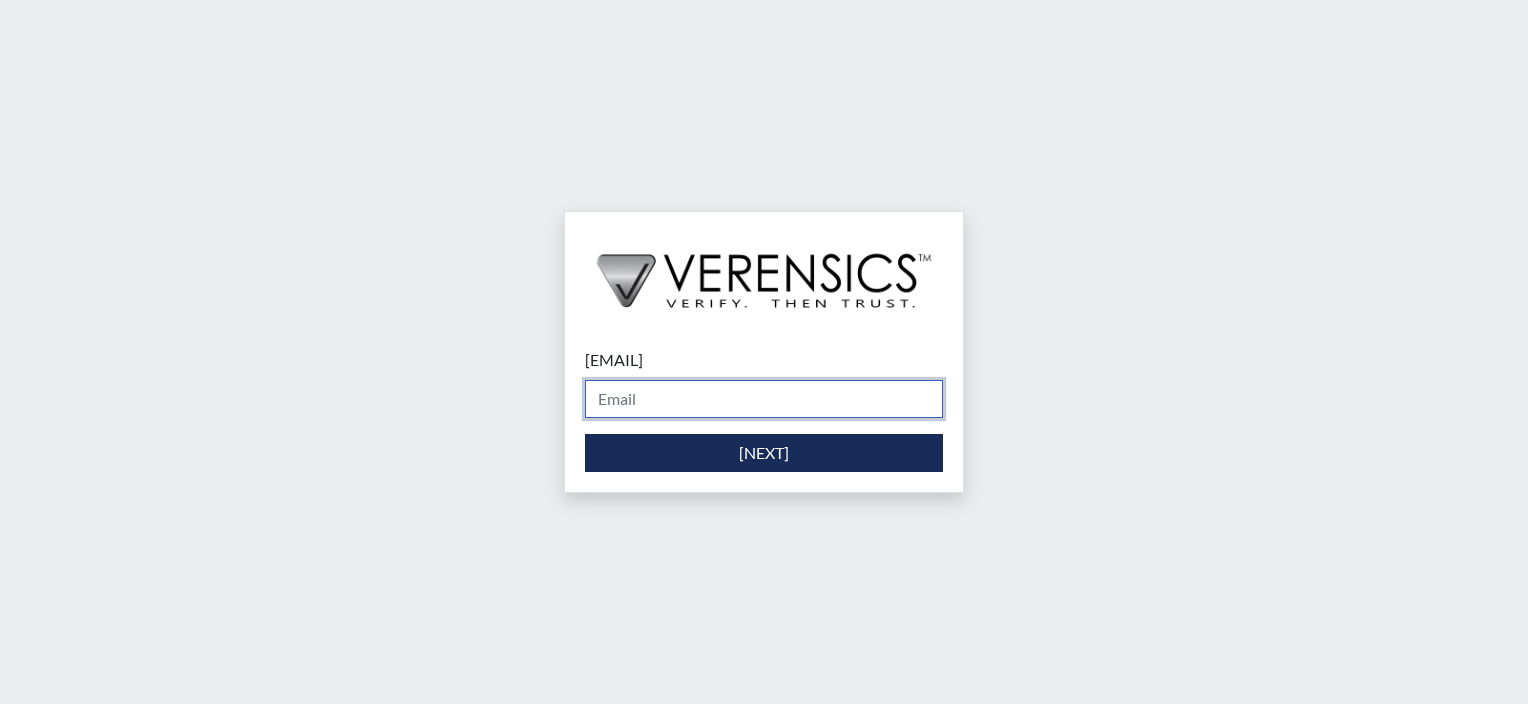 click on "[EMAIL]" at bounding box center [764, 399] 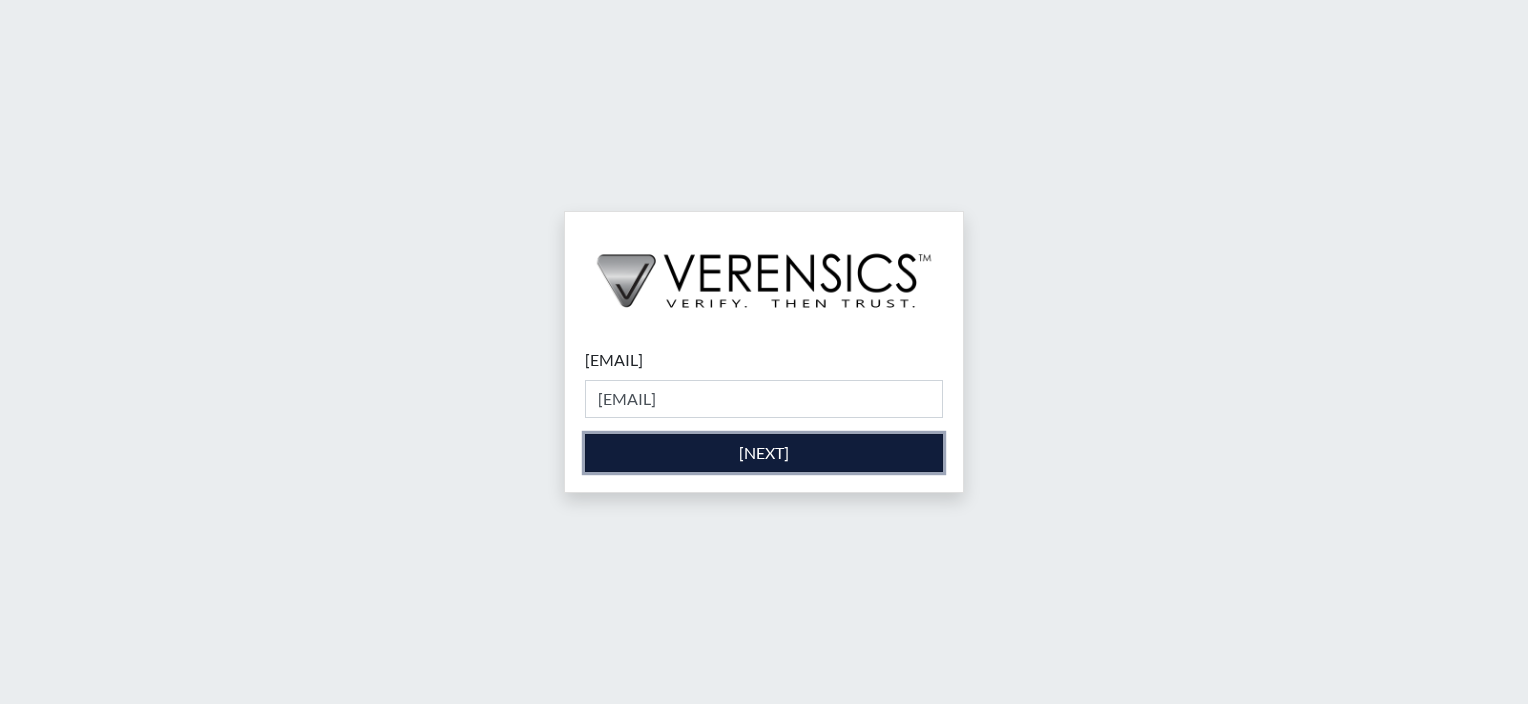 click on "[NEXT]" at bounding box center [764, 453] 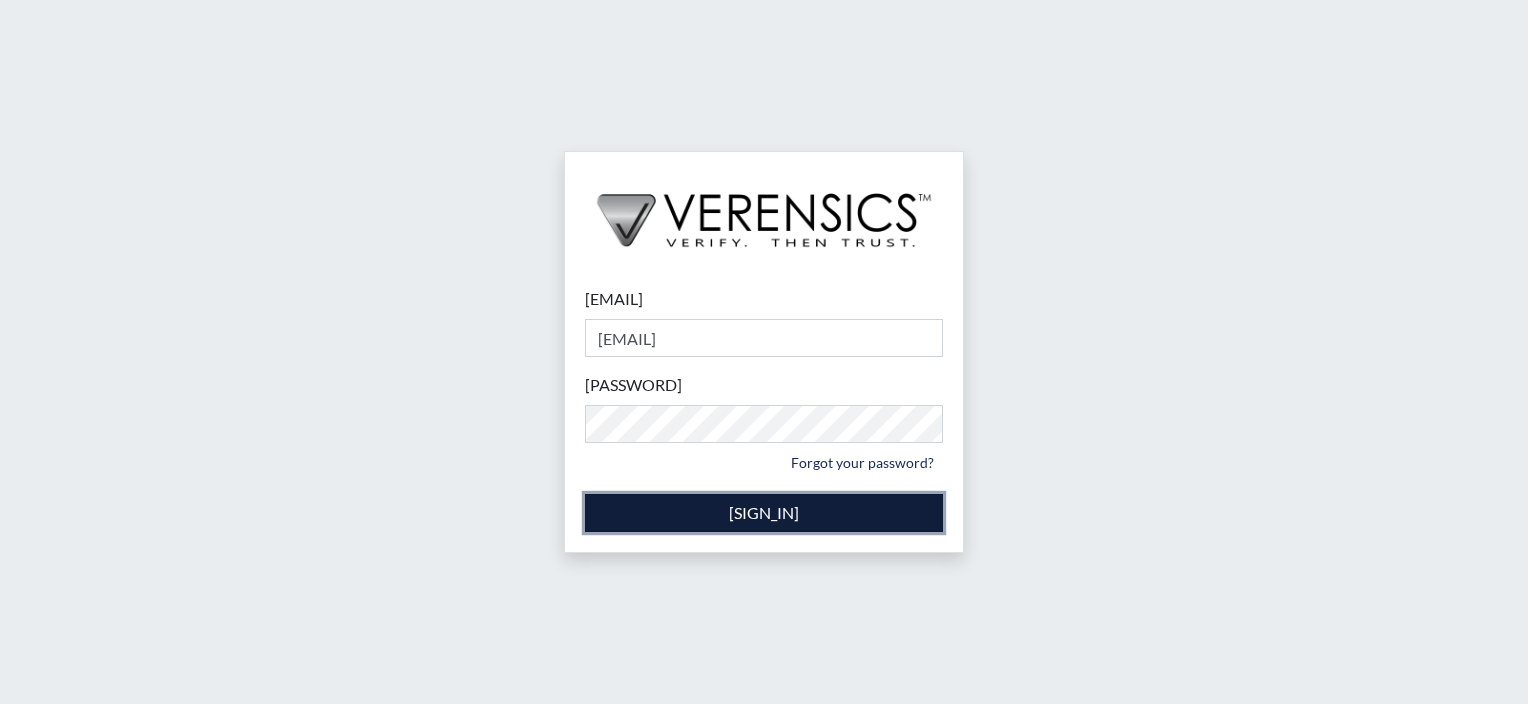 click on "[SIGN_IN]" at bounding box center [764, 513] 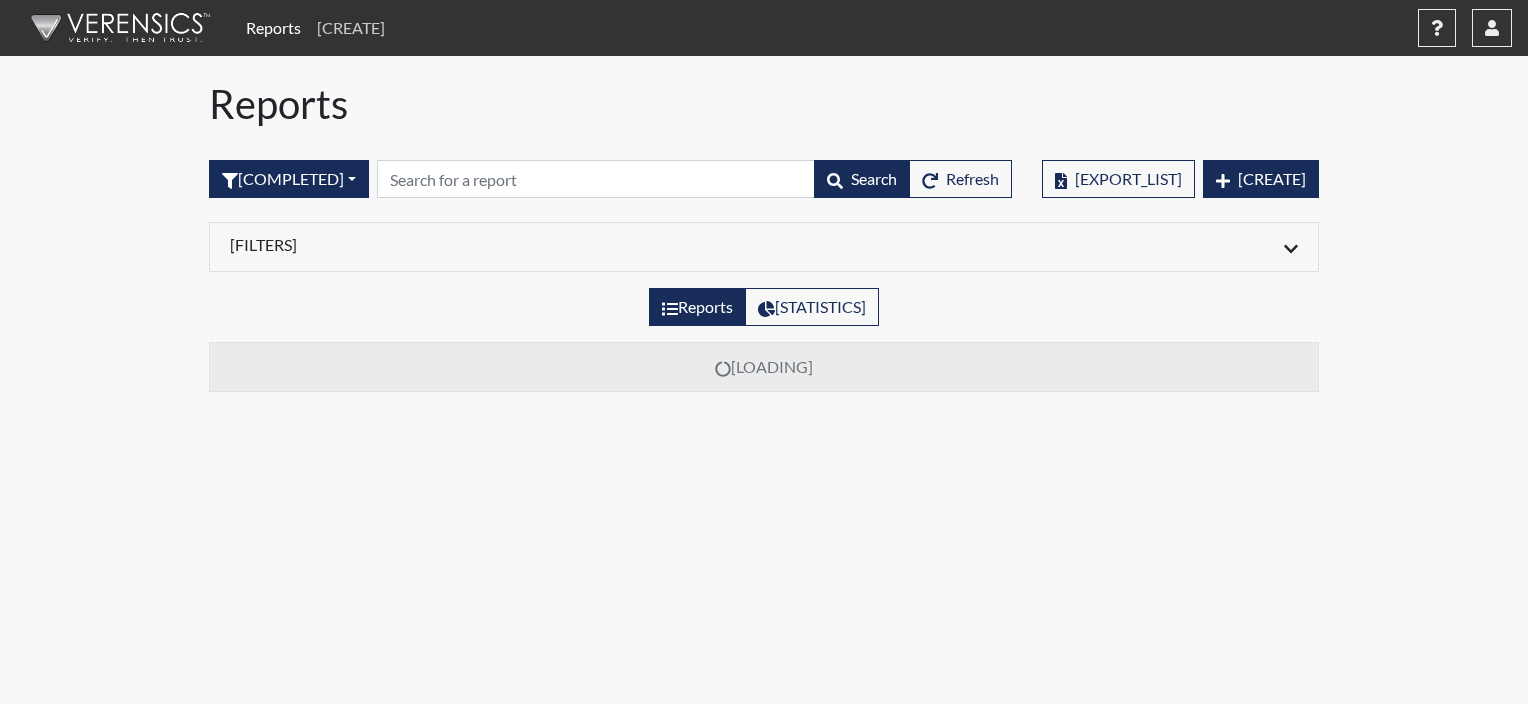 click on "[CREATE]" at bounding box center [351, 28] 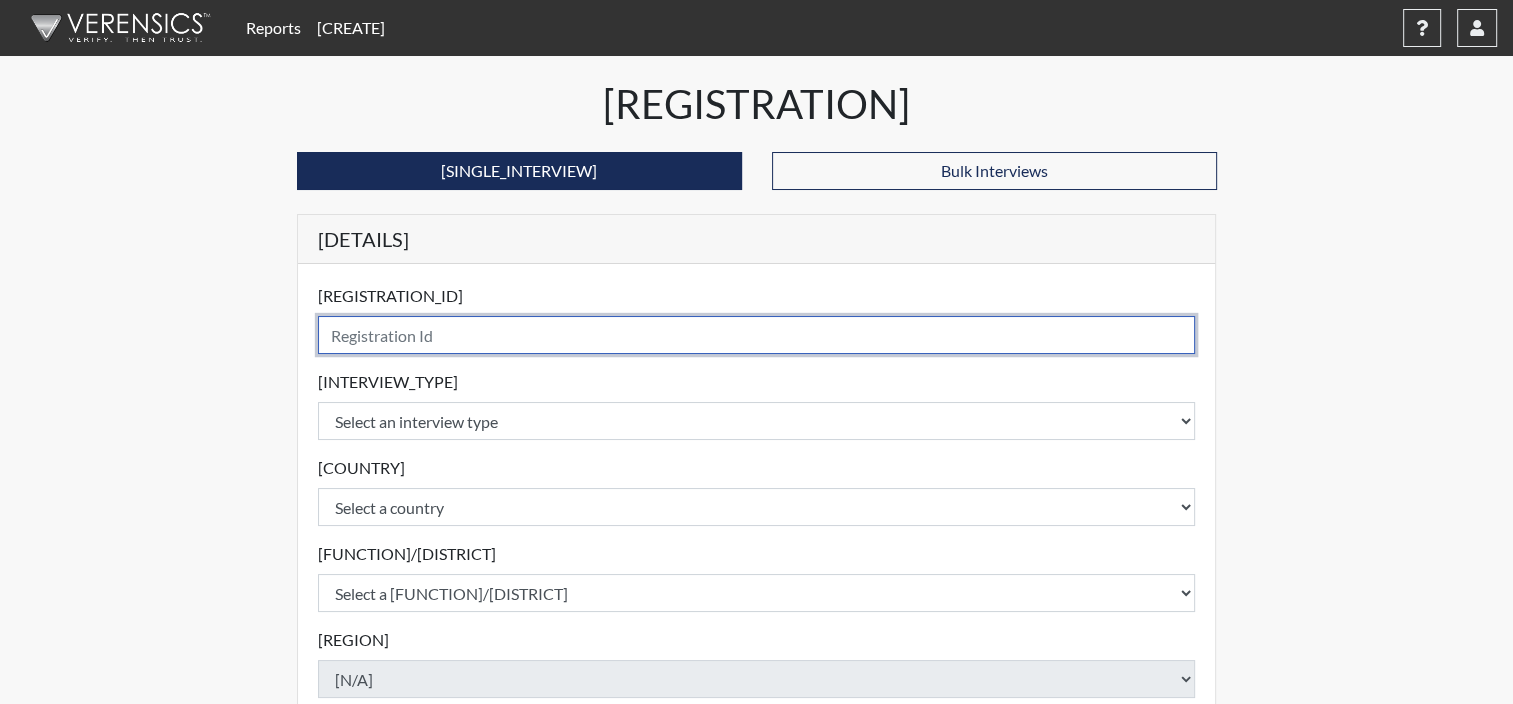 click at bounding box center [757, 335] 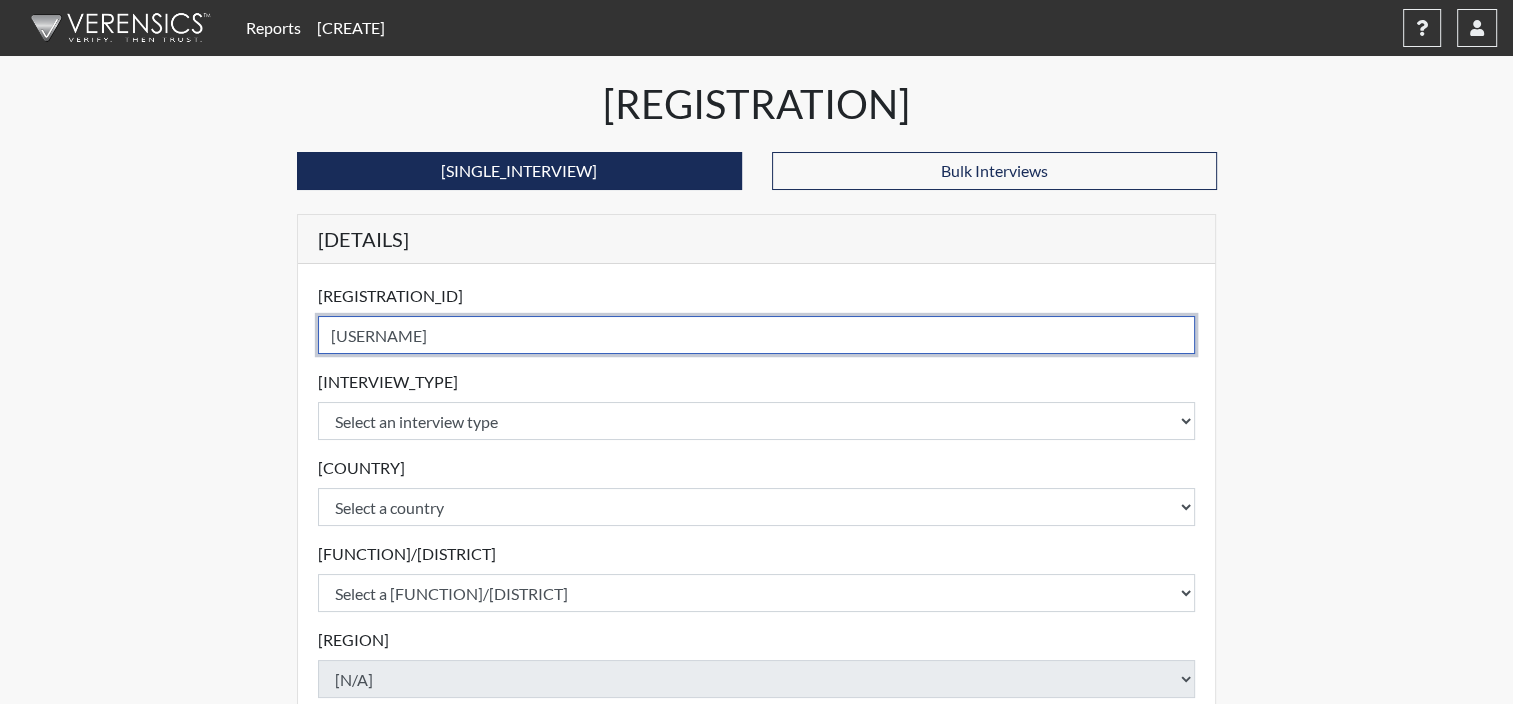 type on "[USERNAME]" 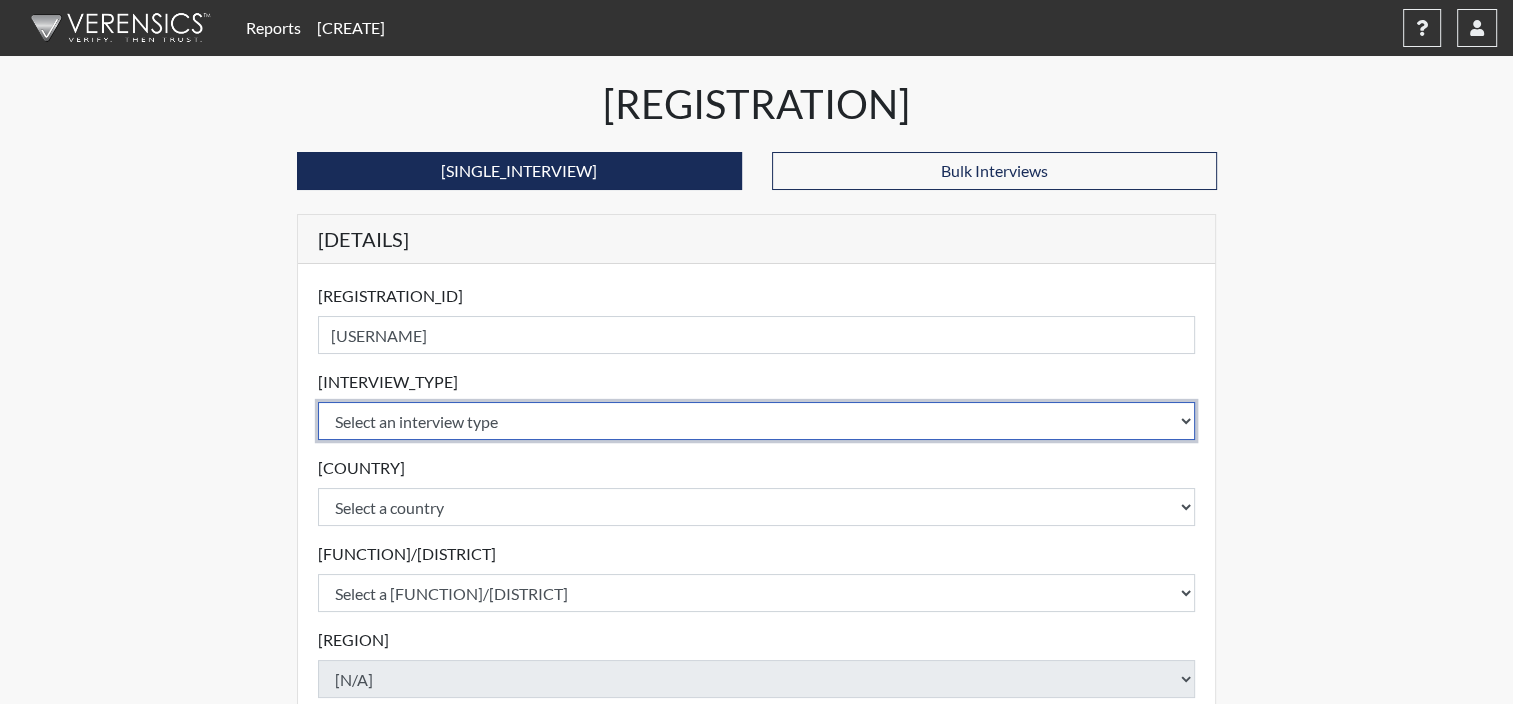 click on "Select an interview type  Community Supervision   Corrections Pre-Employment   Pre-Employment" at bounding box center [757, 421] 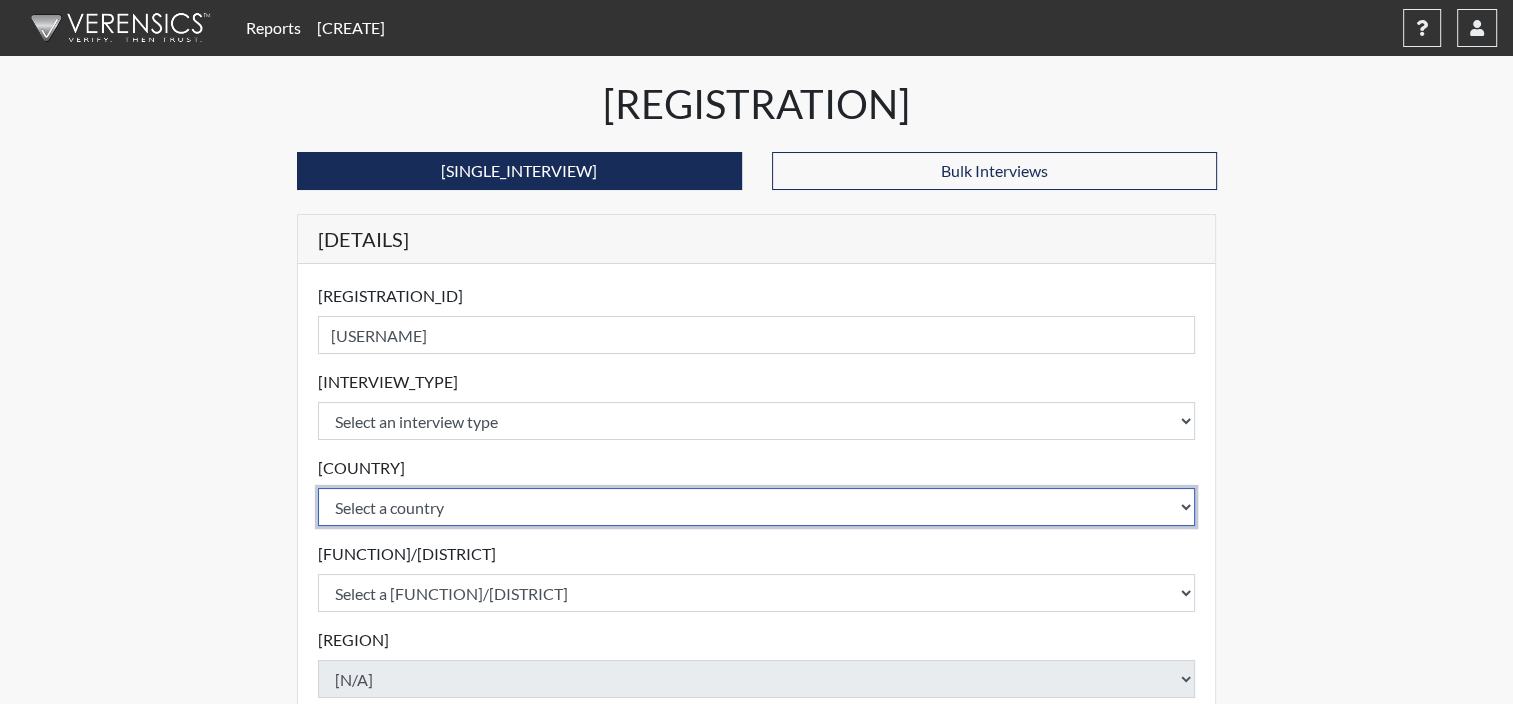 click on "Select a country  United States   Mexico" at bounding box center [757, 421] 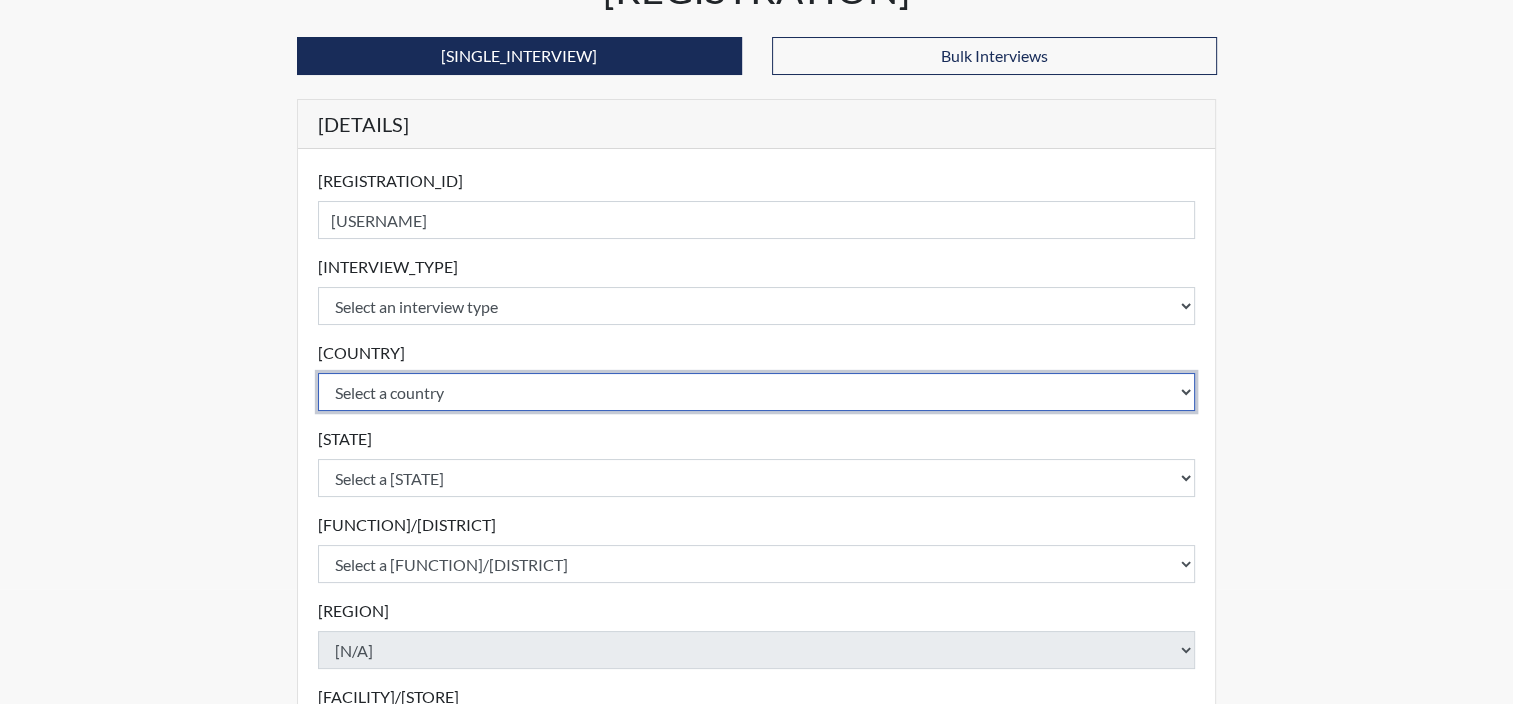 scroll, scrollTop: 133, scrollLeft: 0, axis: vertical 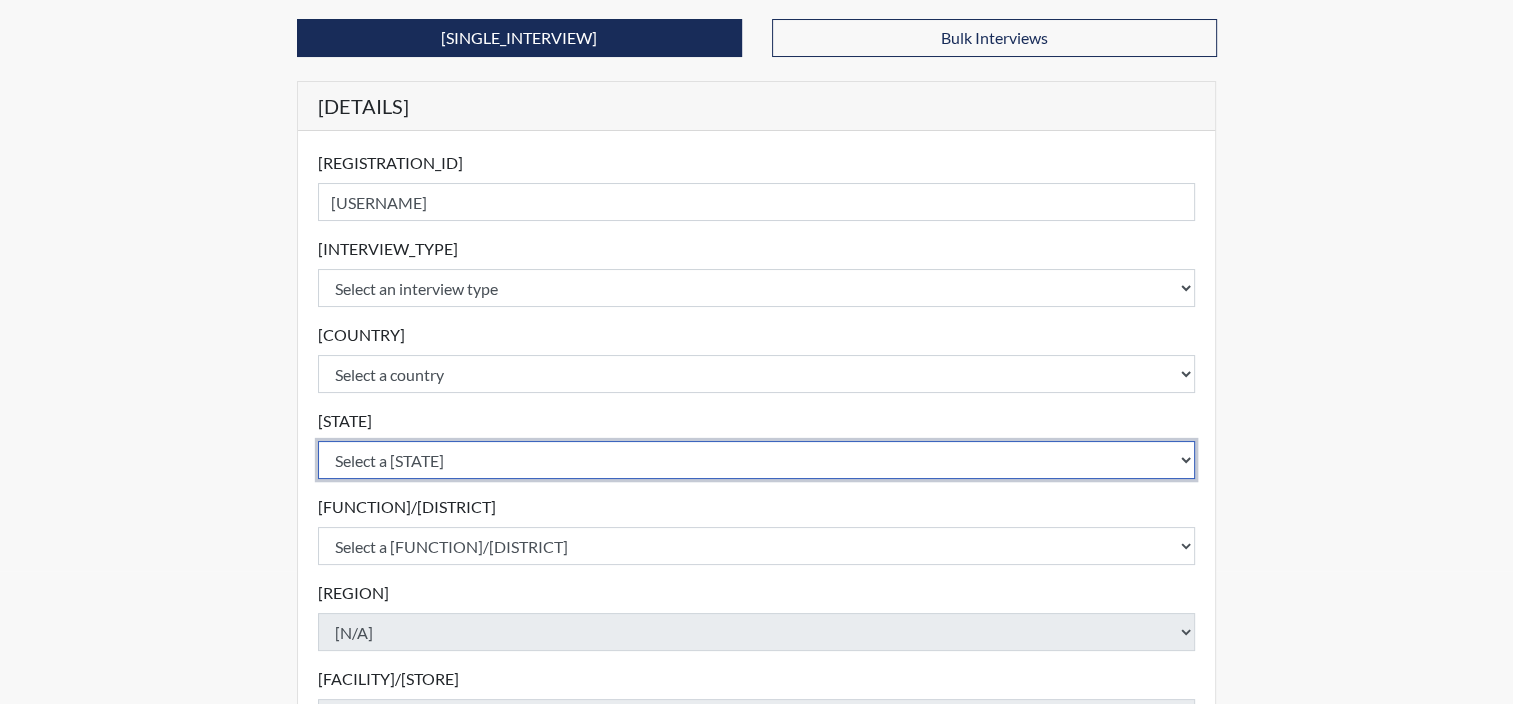 click on "Select a state  Alabama   Alaska   Arizona   Arkansas   California   Colorado   Connecticut   Delaware   Florida   Georgia   Hawaii   Idaho   Illinois   Indiana   Iowa   Kansas   Kentucky   Louisiana   Maine   Maryland   Massachusetts   Michigan   Minnesota   Mississippi   Missouri   Montana   Nebraska   Nevada   New Hampshire   New Jersey   New Mexico   New York   North Carolina   North Dakota   Ohio   Oklahoma   Oregon   Pennsylvania   Rhode Island   South Carolina   South Dakota   Tennessee   Texas   Utah   Vermont   Virginia   Washington   West Virginia   Wisconsin   Wyoming" at bounding box center (757, 288) 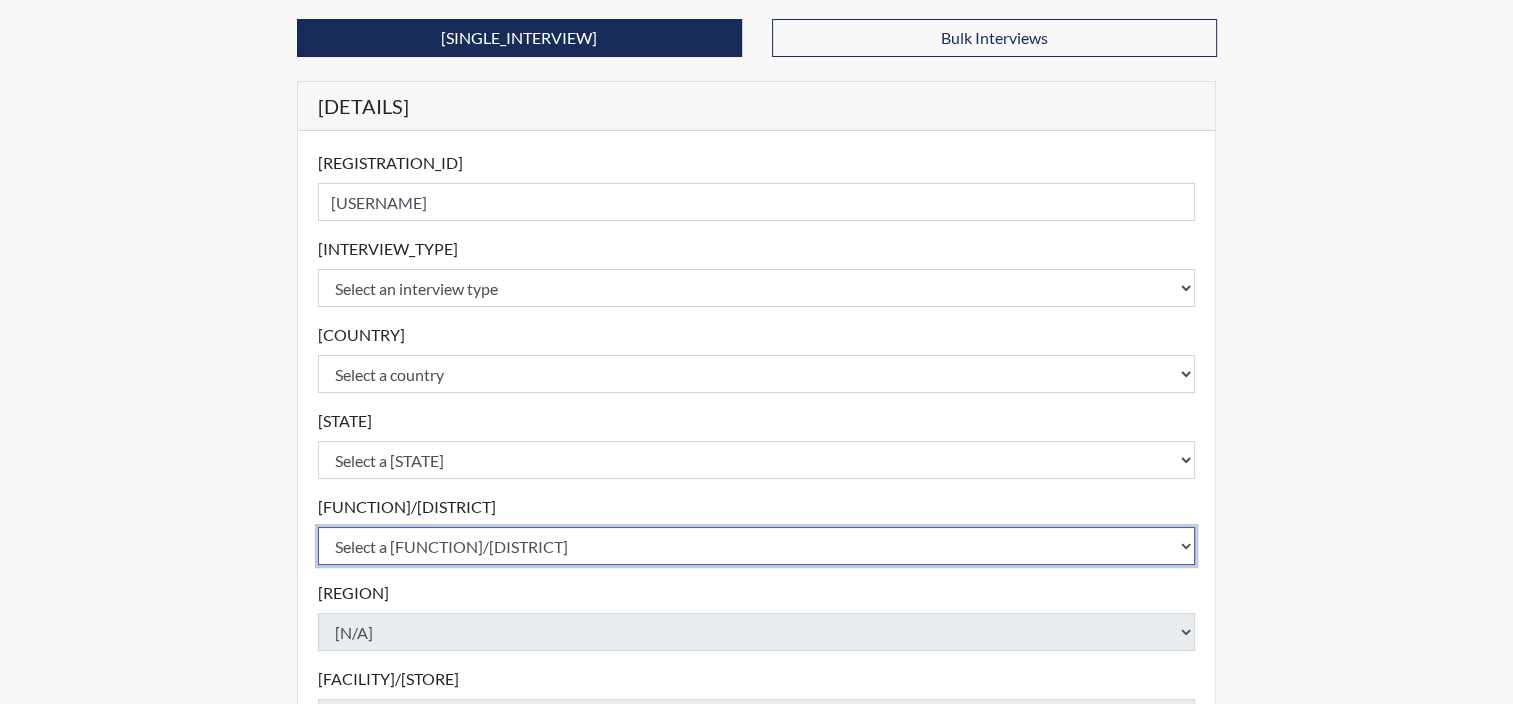 click on "Central Office/[NUMBER]   P&P/[NUMBER]" at bounding box center [757, 288] 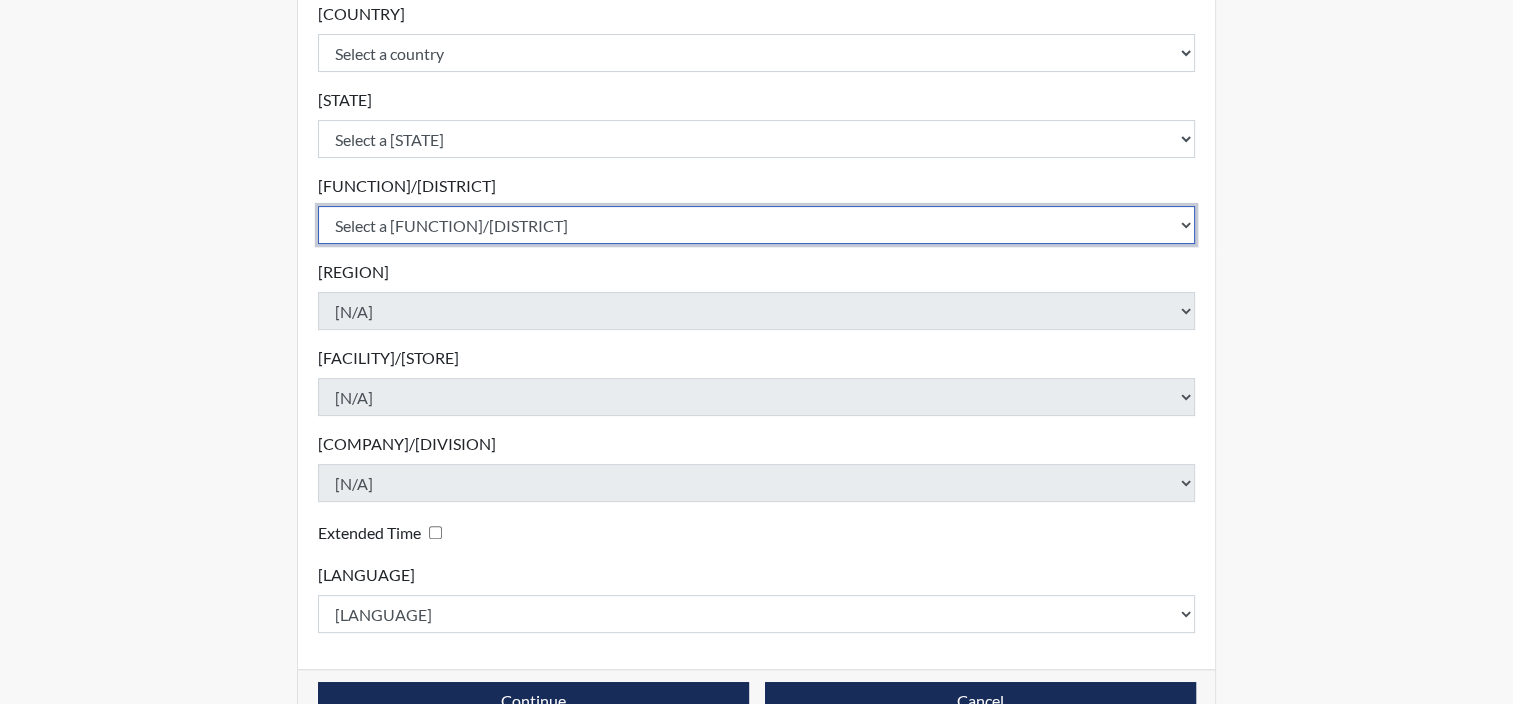scroll, scrollTop: 505, scrollLeft: 0, axis: vertical 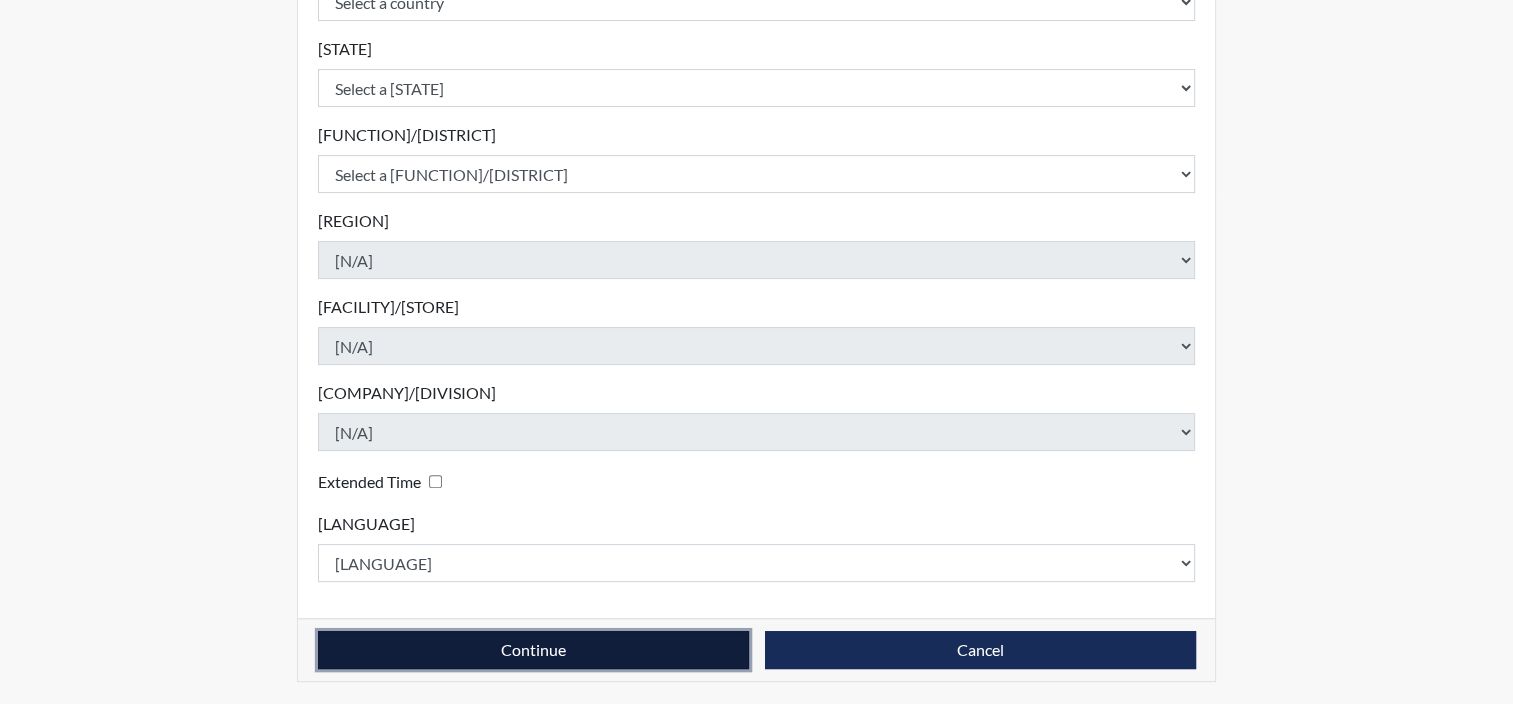 click on "Continue" at bounding box center [533, 650] 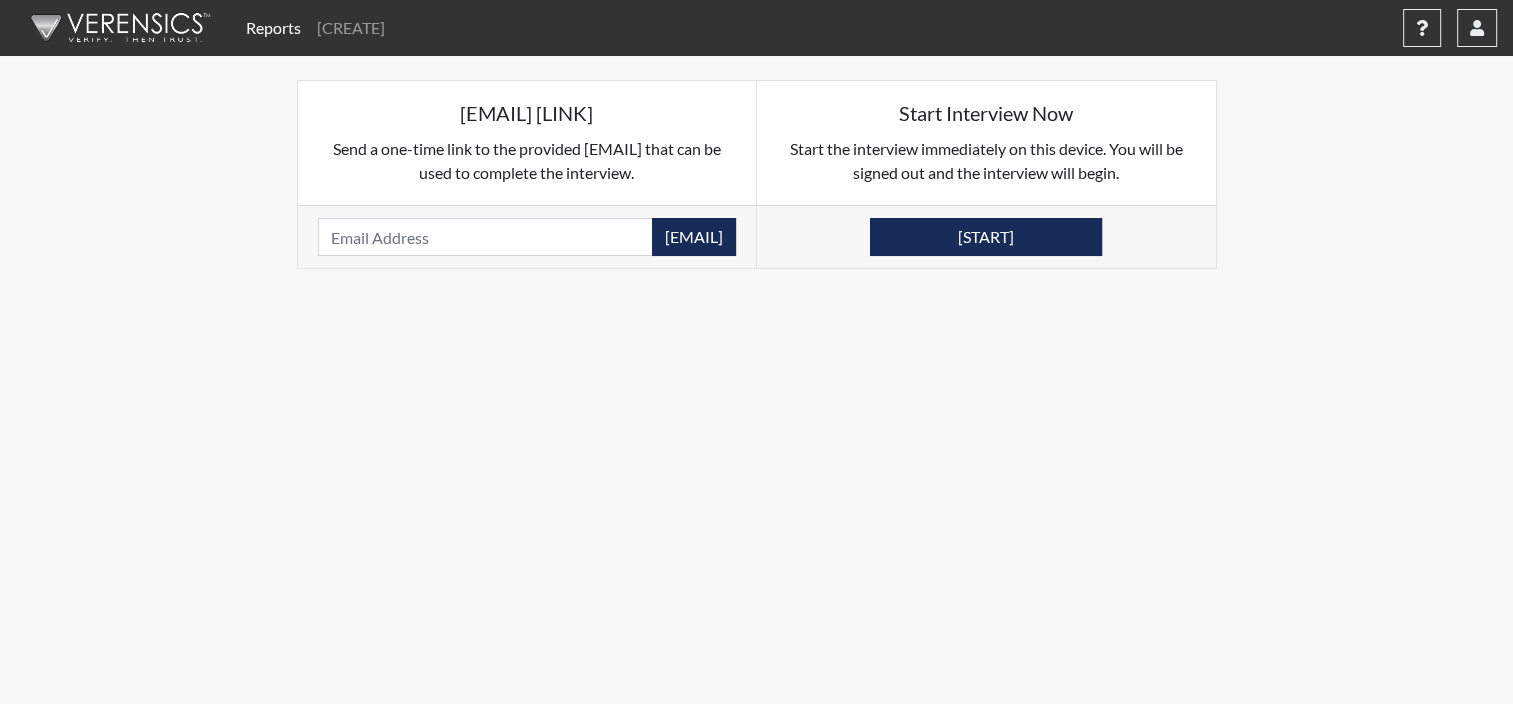 scroll, scrollTop: 0, scrollLeft: 0, axis: both 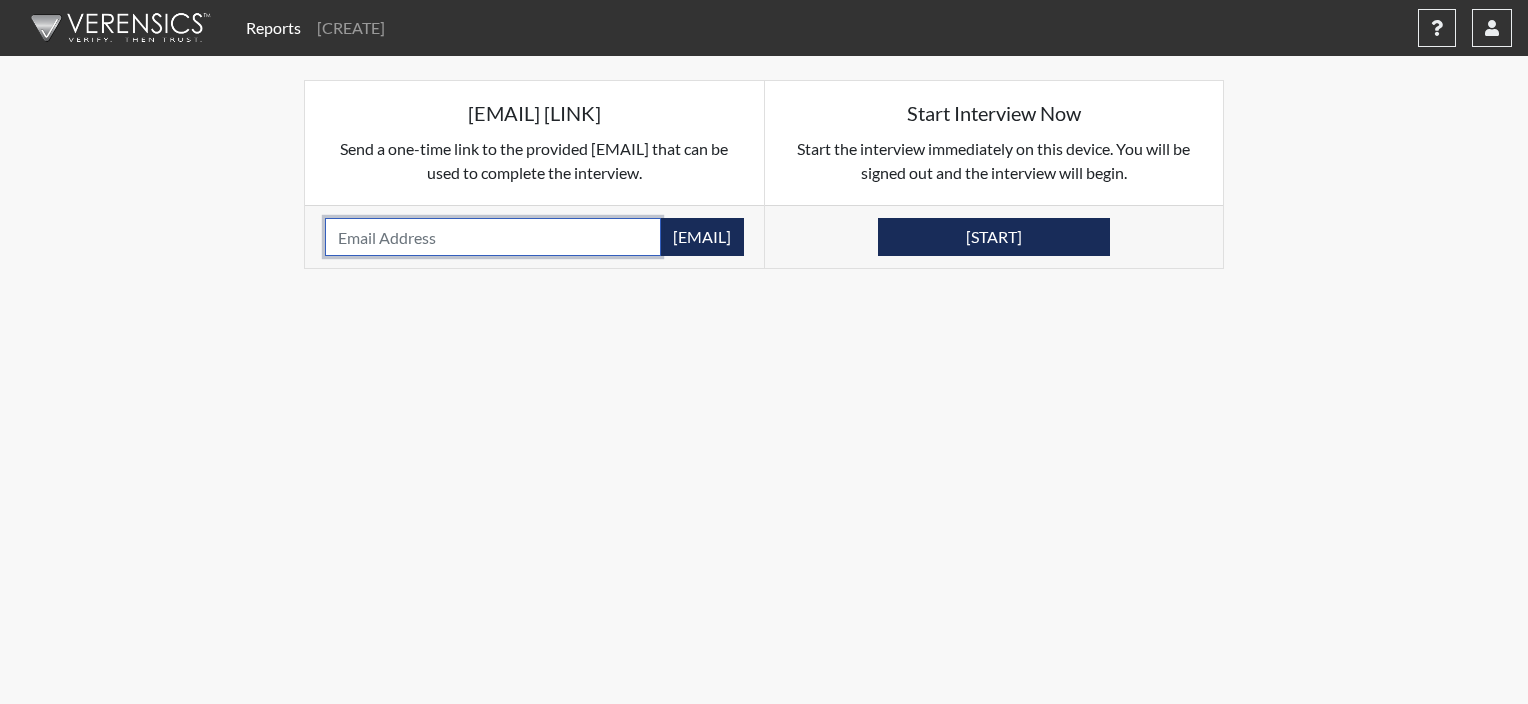 click at bounding box center [493, 237] 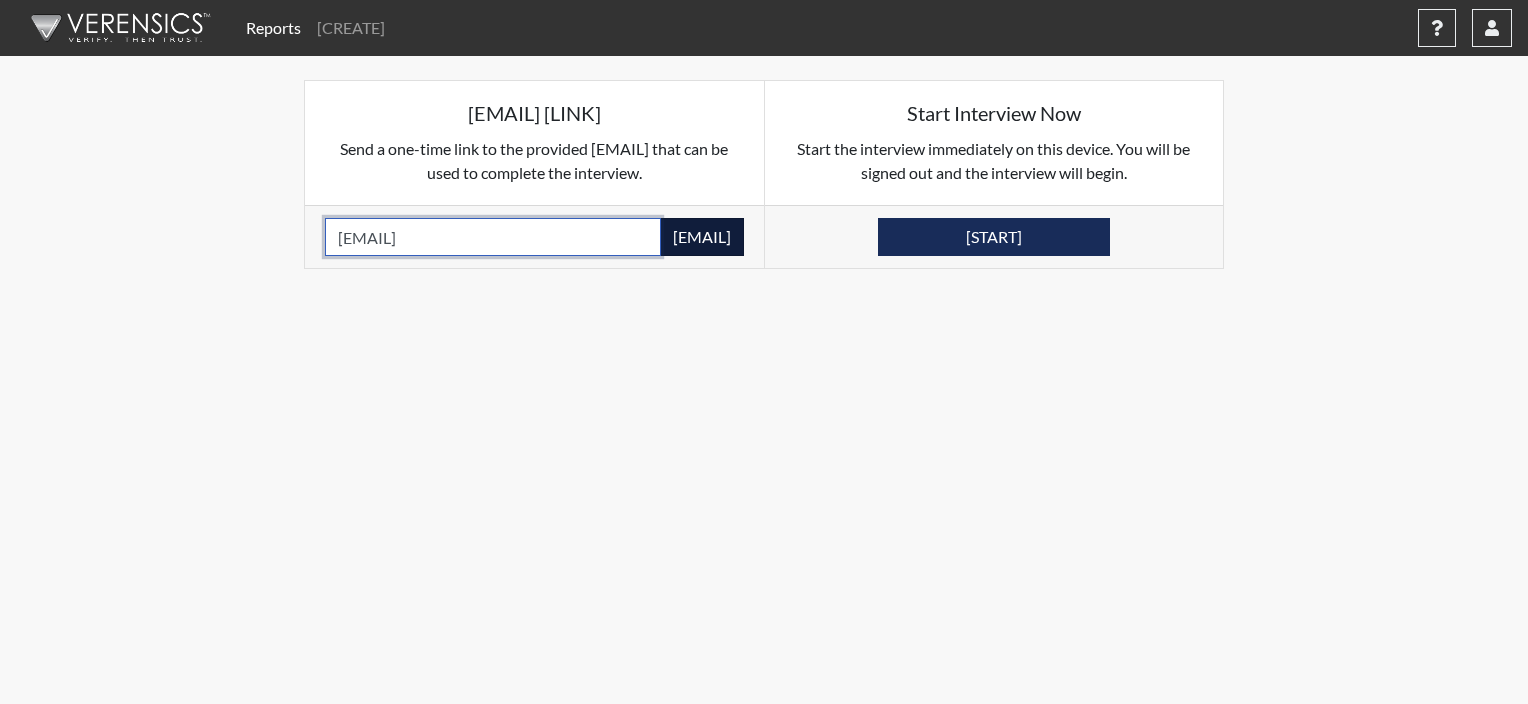 type on "[EMAIL]" 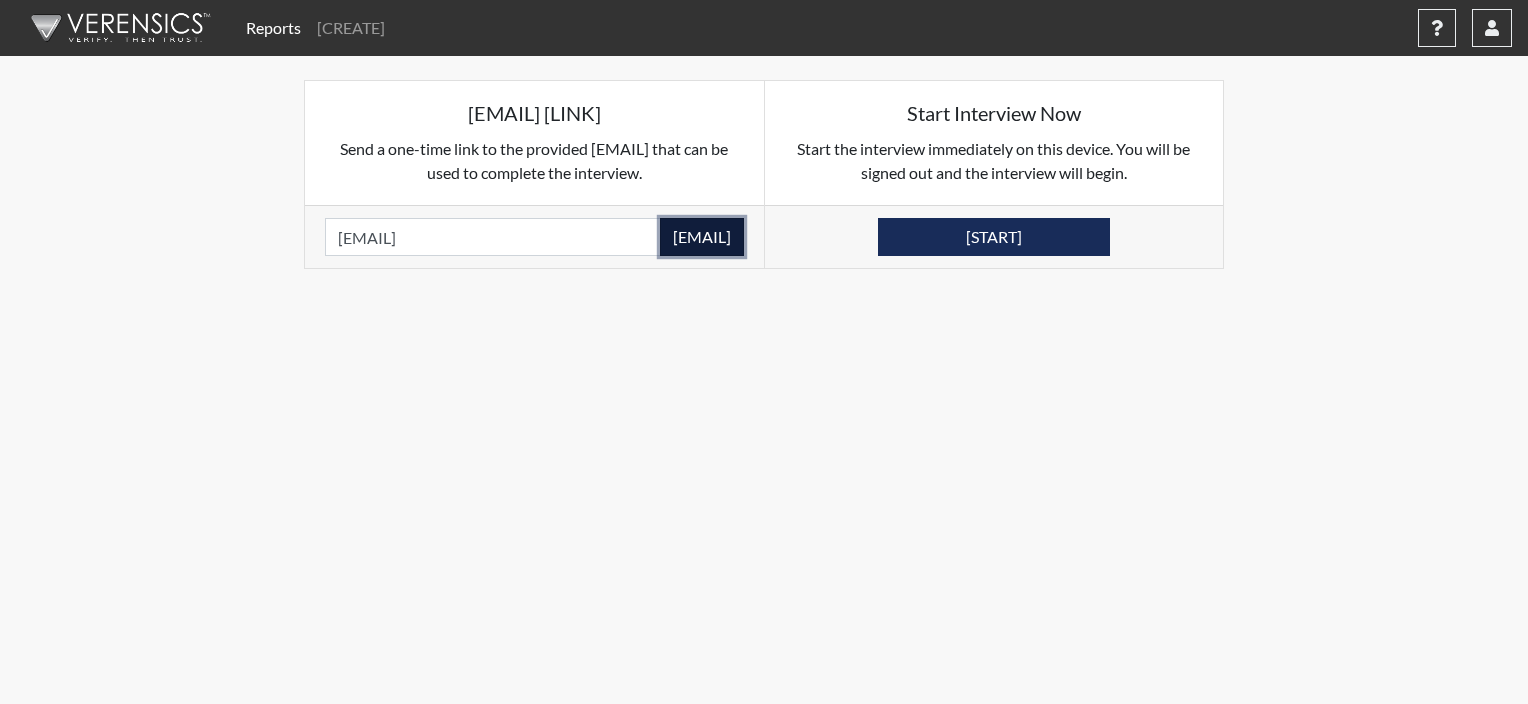 click on "[EMAIL]" at bounding box center (702, 237) 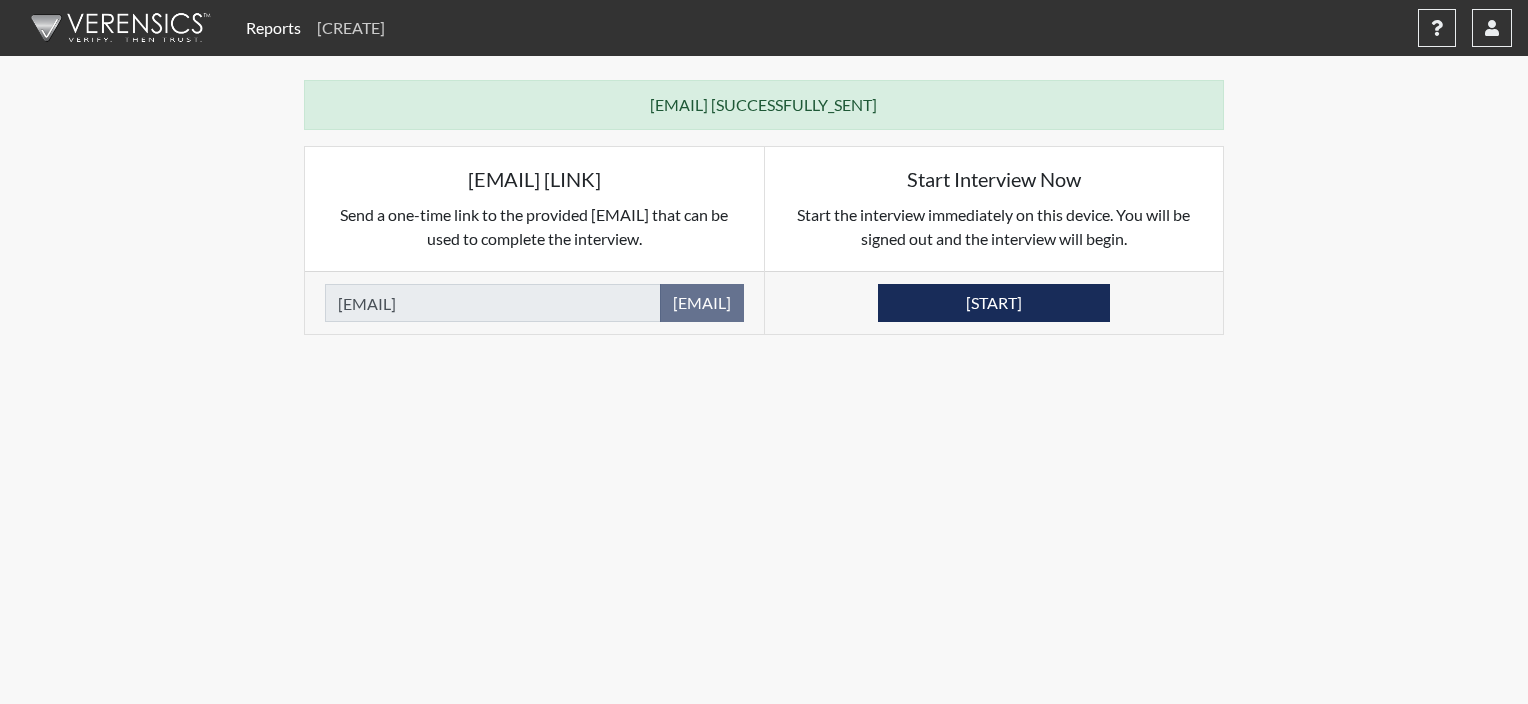 click on "[CREATE]" at bounding box center (351, 28) 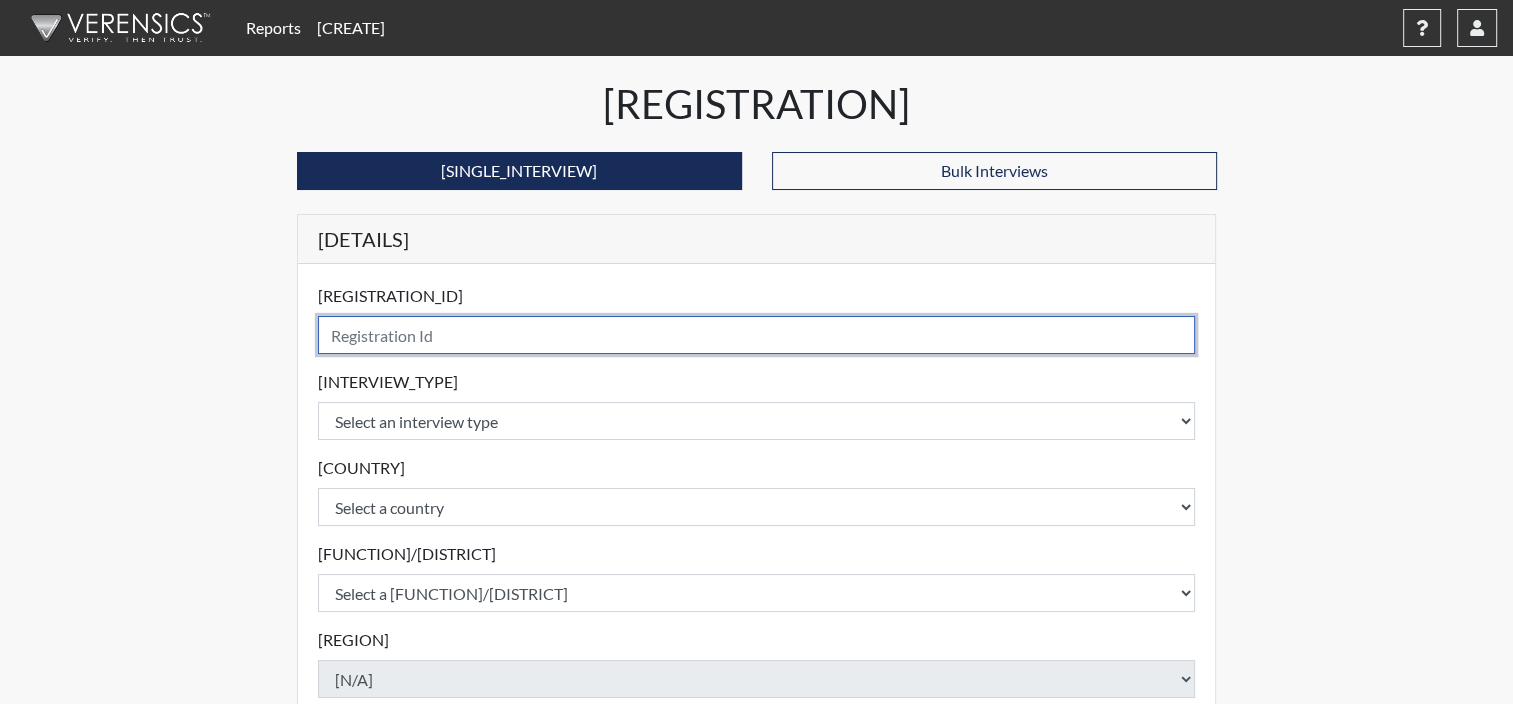 click at bounding box center [757, 335] 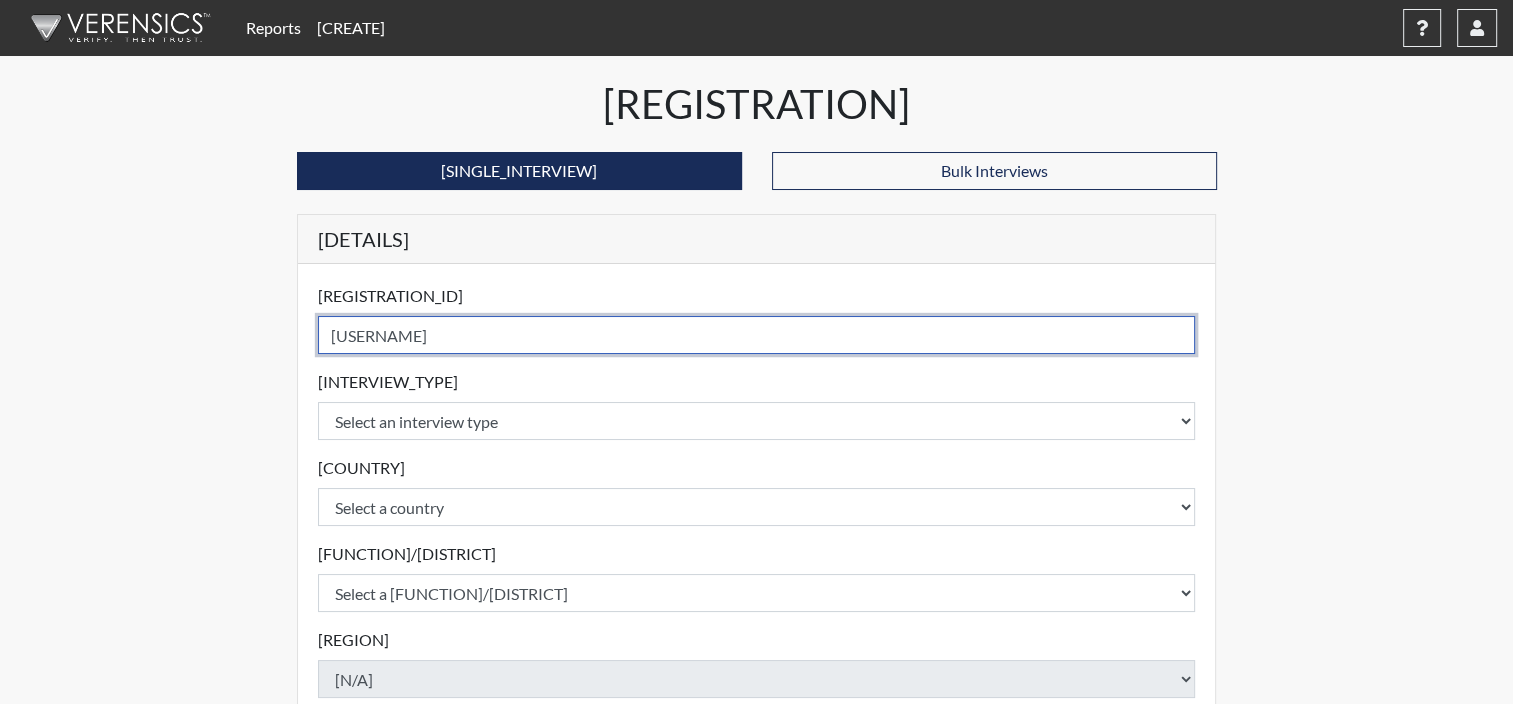 type on "[USERNAME]" 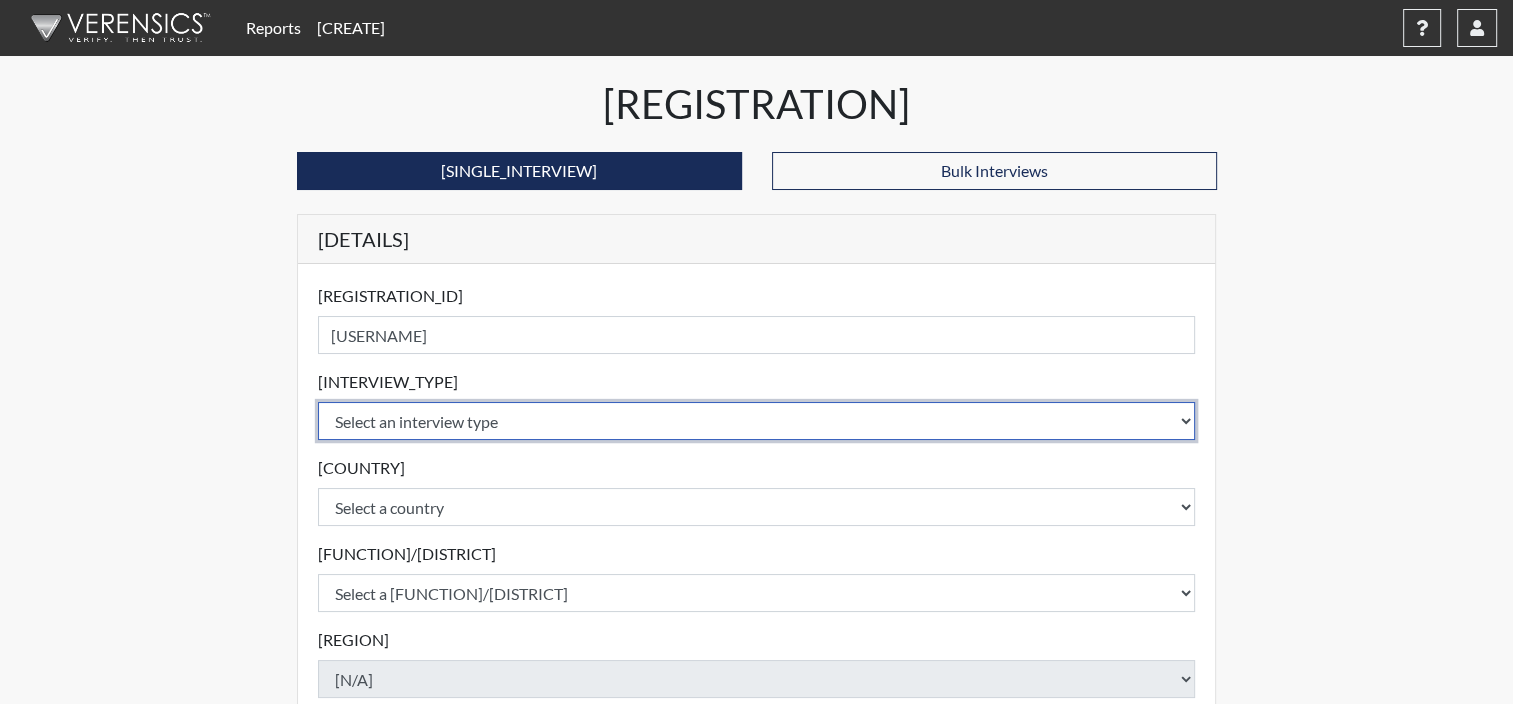 select on "[UUID]" 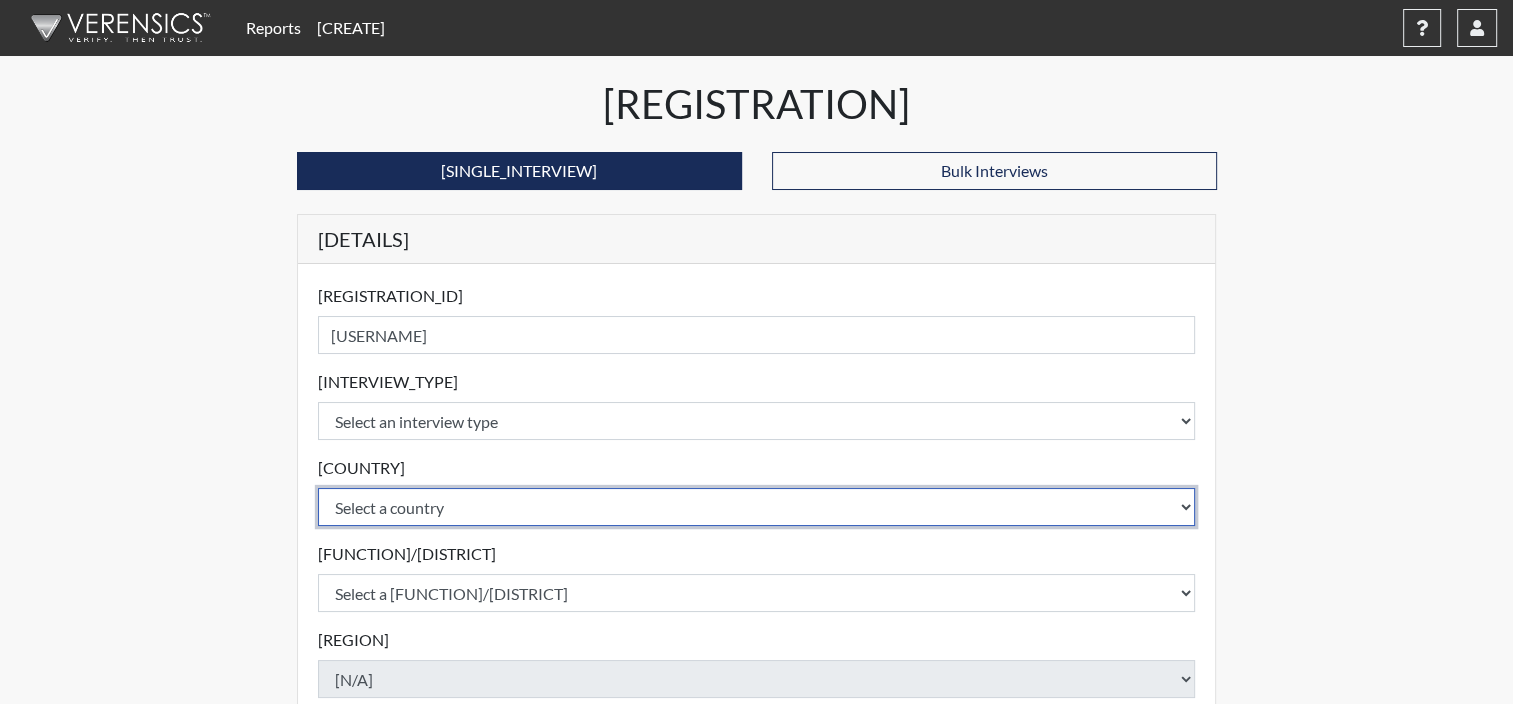 select on "[COUNTRY]" 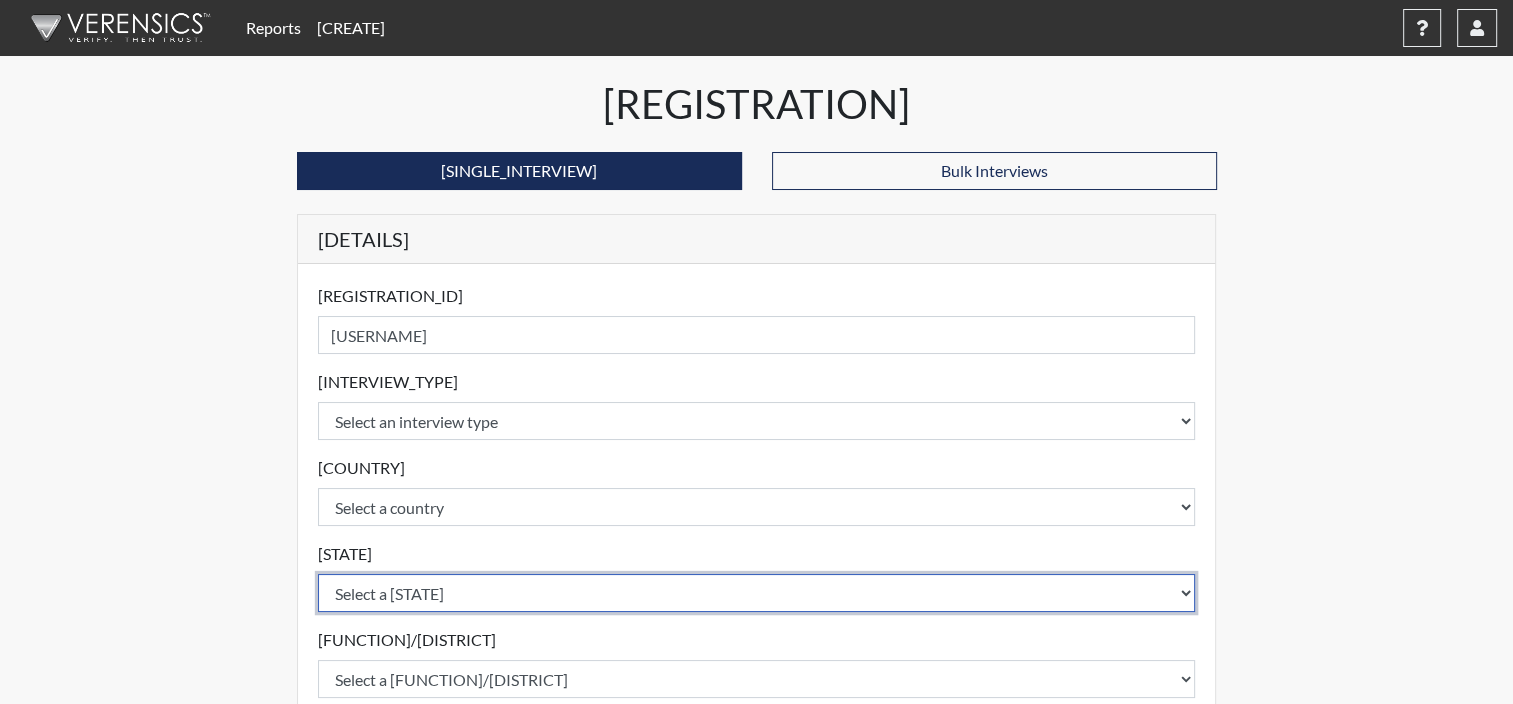 select on "[STATE_ABBR]" 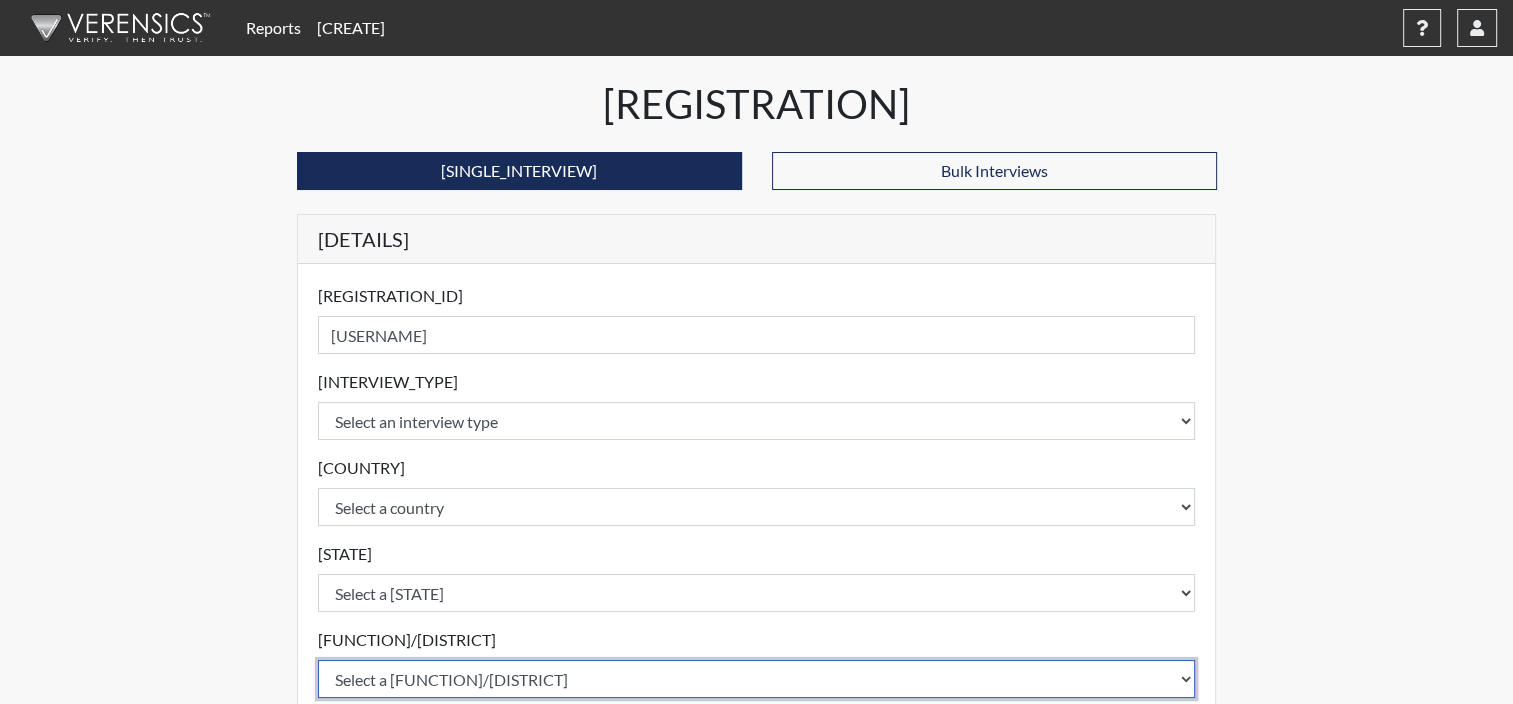 select on "[UUID]" 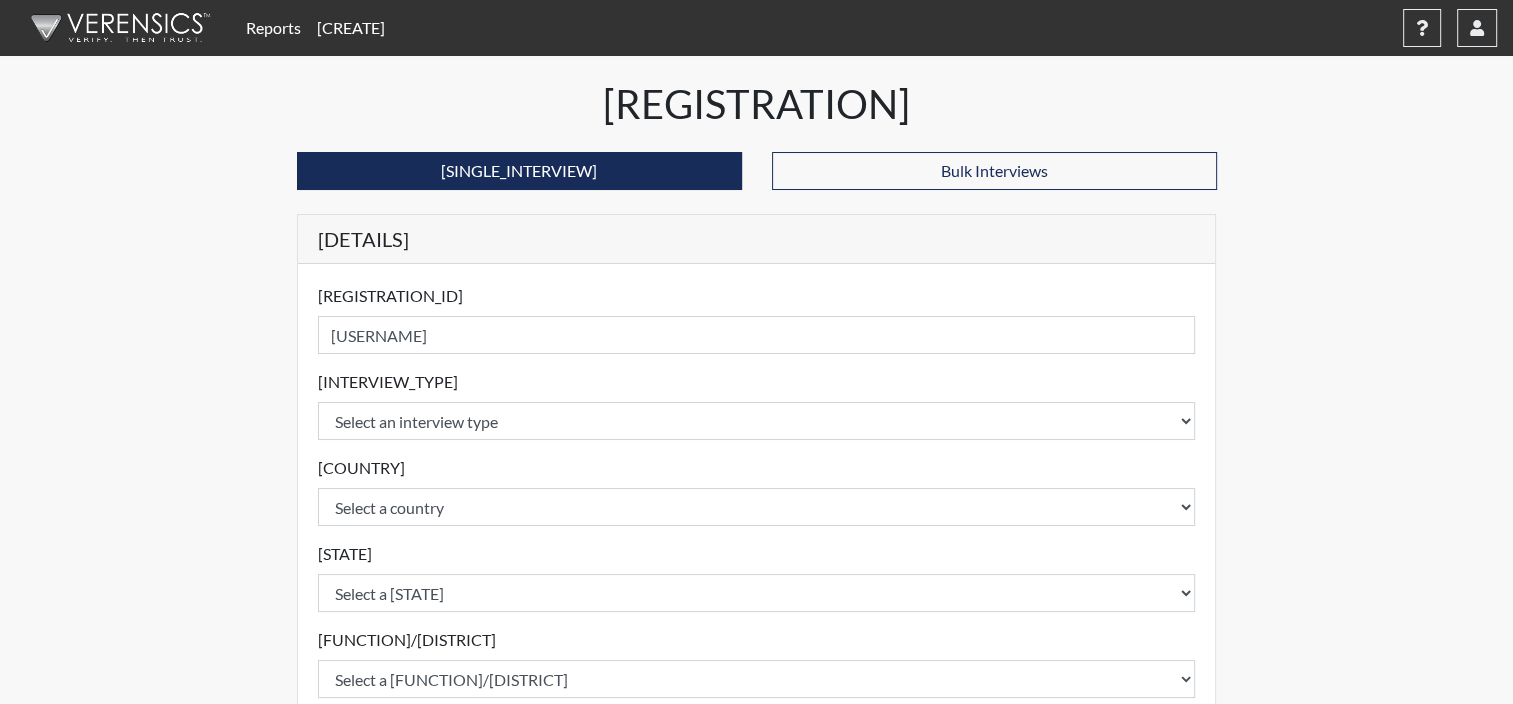 scroll, scrollTop: 505, scrollLeft: 0, axis: vertical 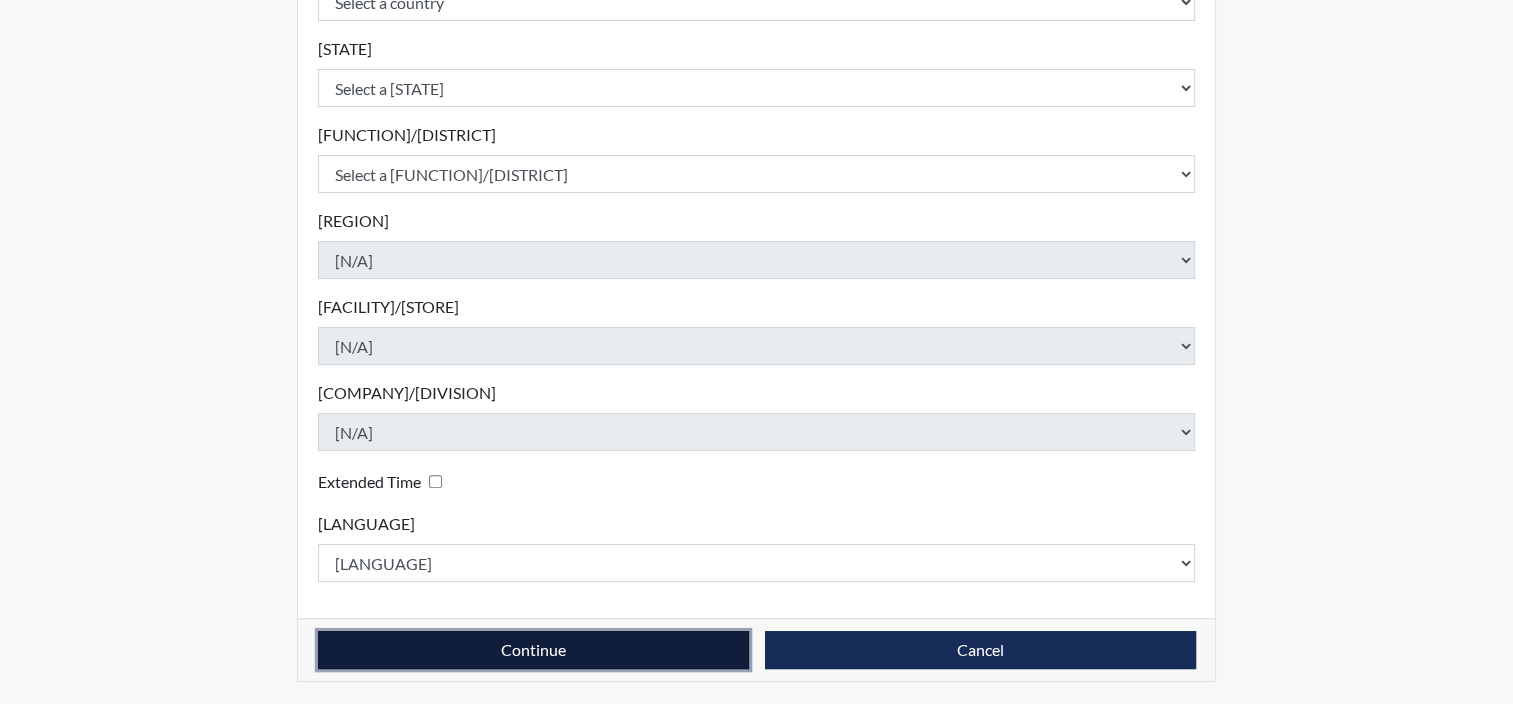 click on "Continue" at bounding box center [533, 650] 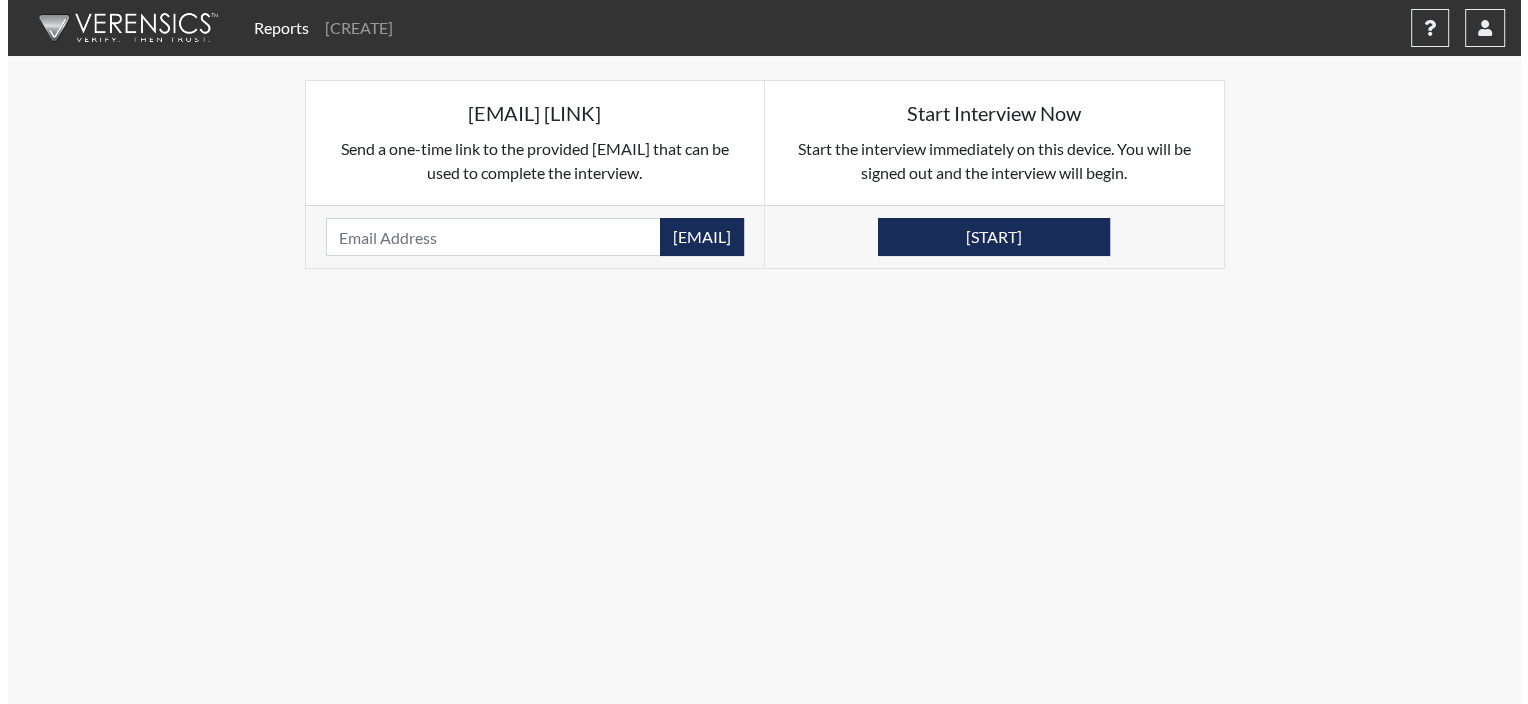 scroll, scrollTop: 0, scrollLeft: 0, axis: both 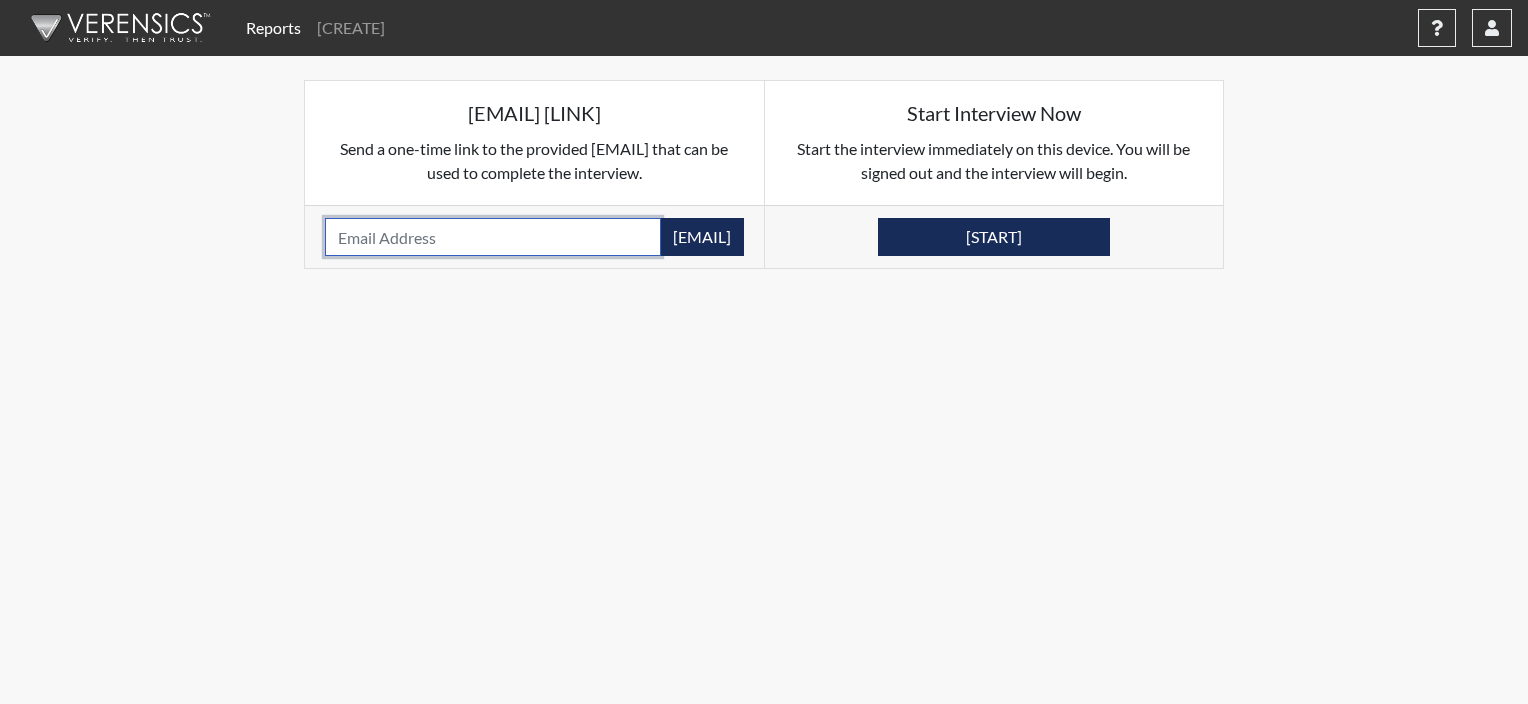 click at bounding box center (493, 237) 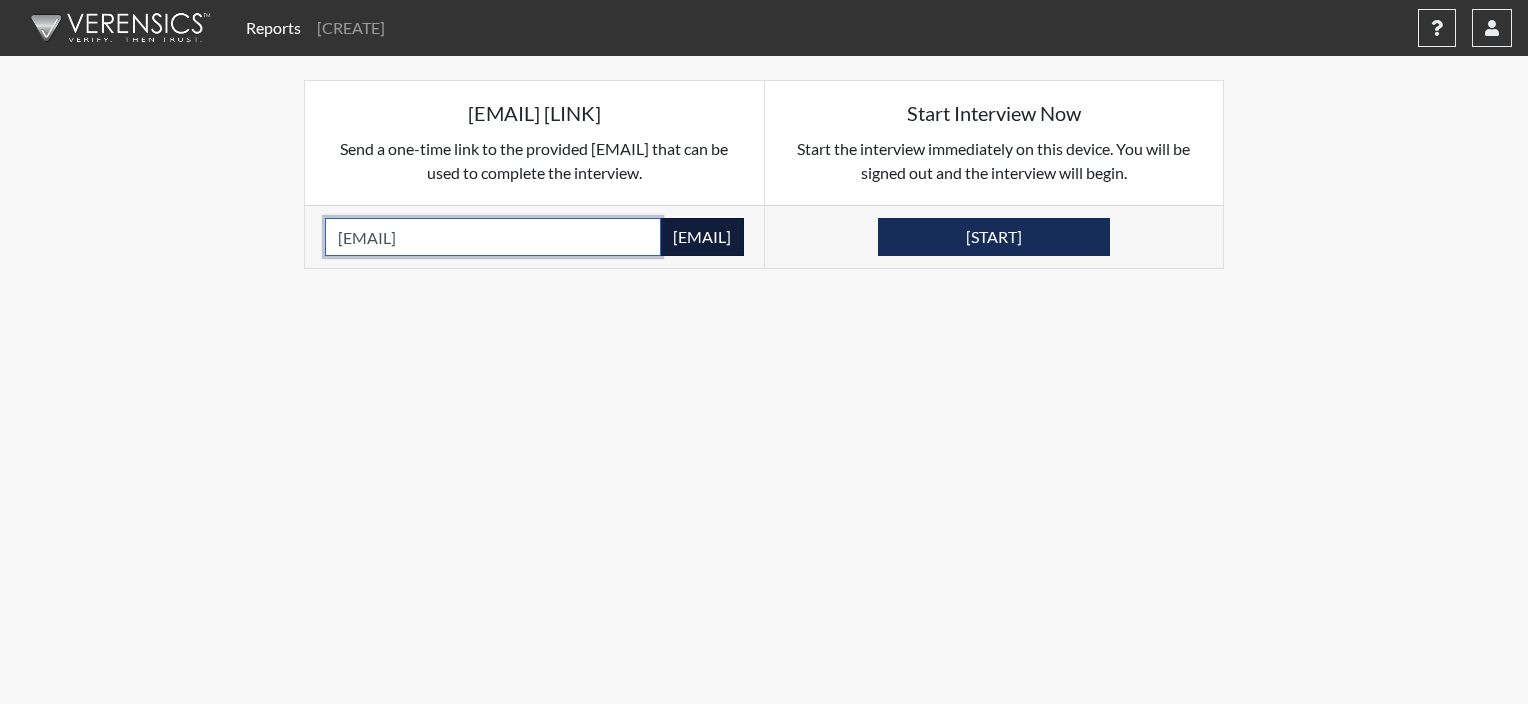 type on "[EMAIL]" 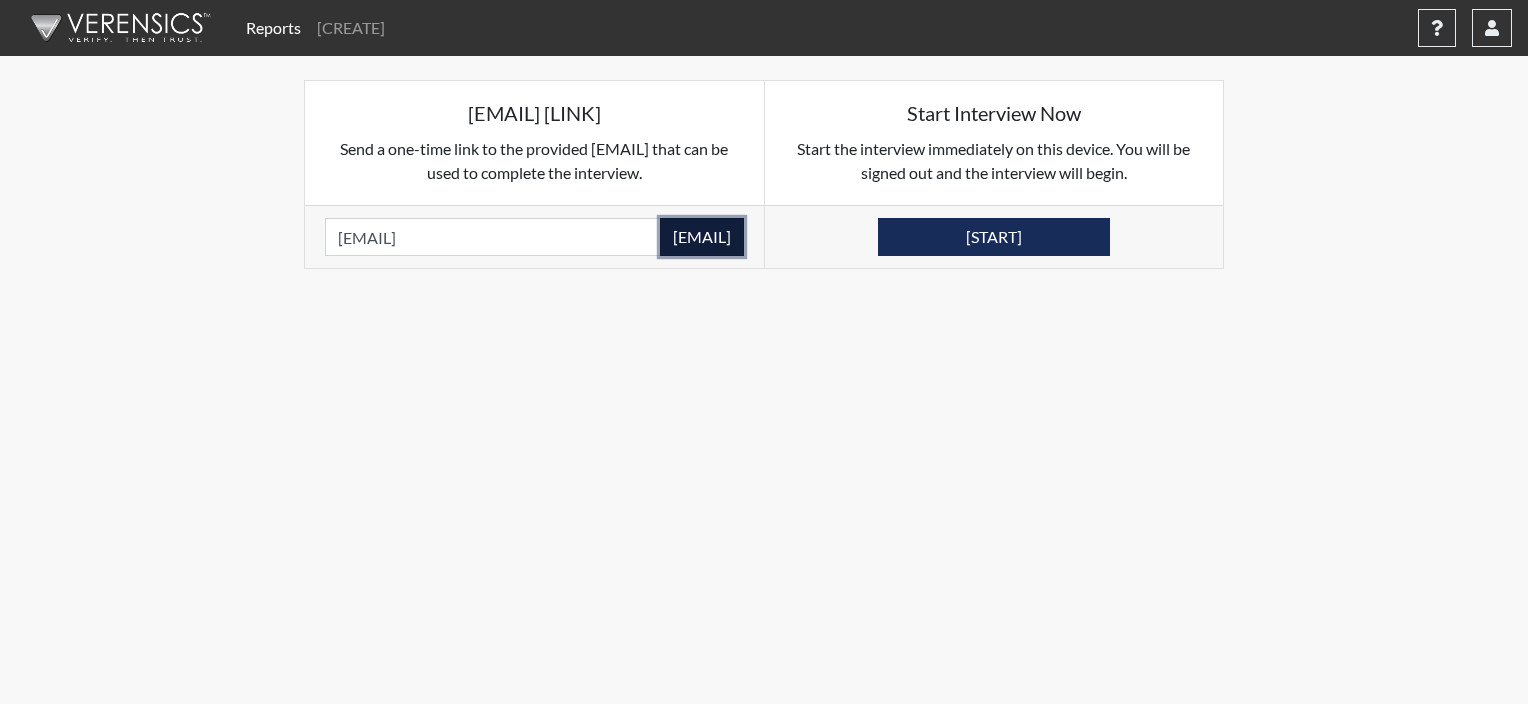 click on "[EMAIL]" at bounding box center [702, 237] 